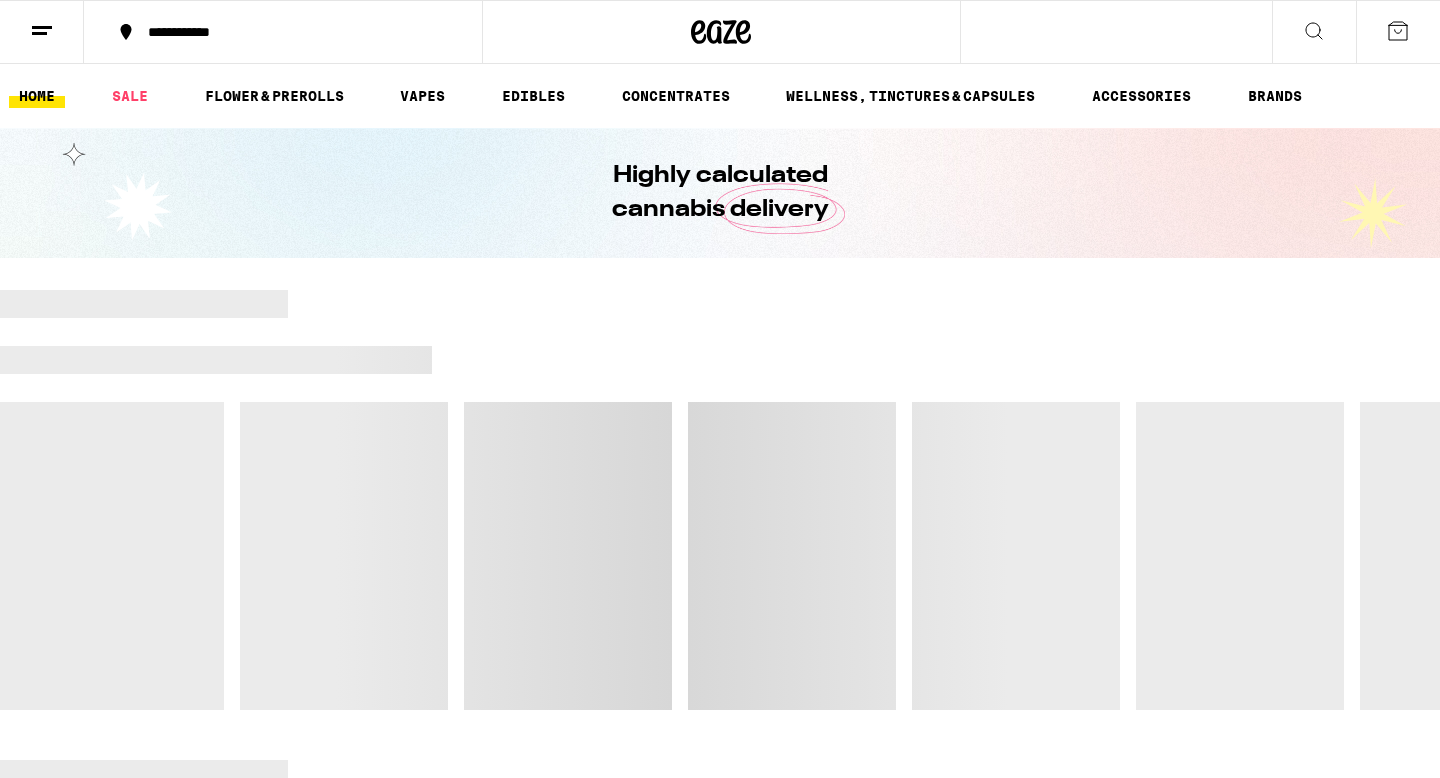 scroll, scrollTop: 0, scrollLeft: 0, axis: both 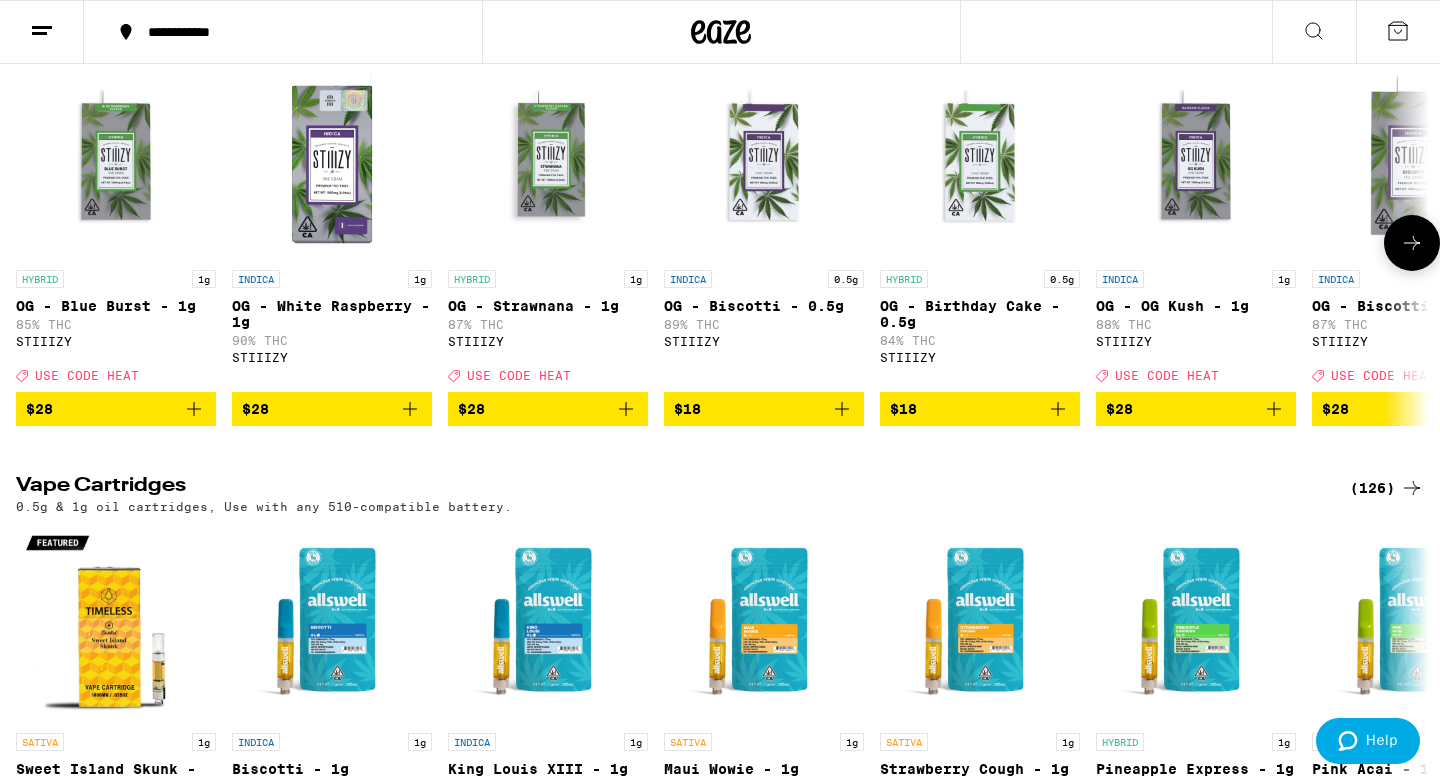 click 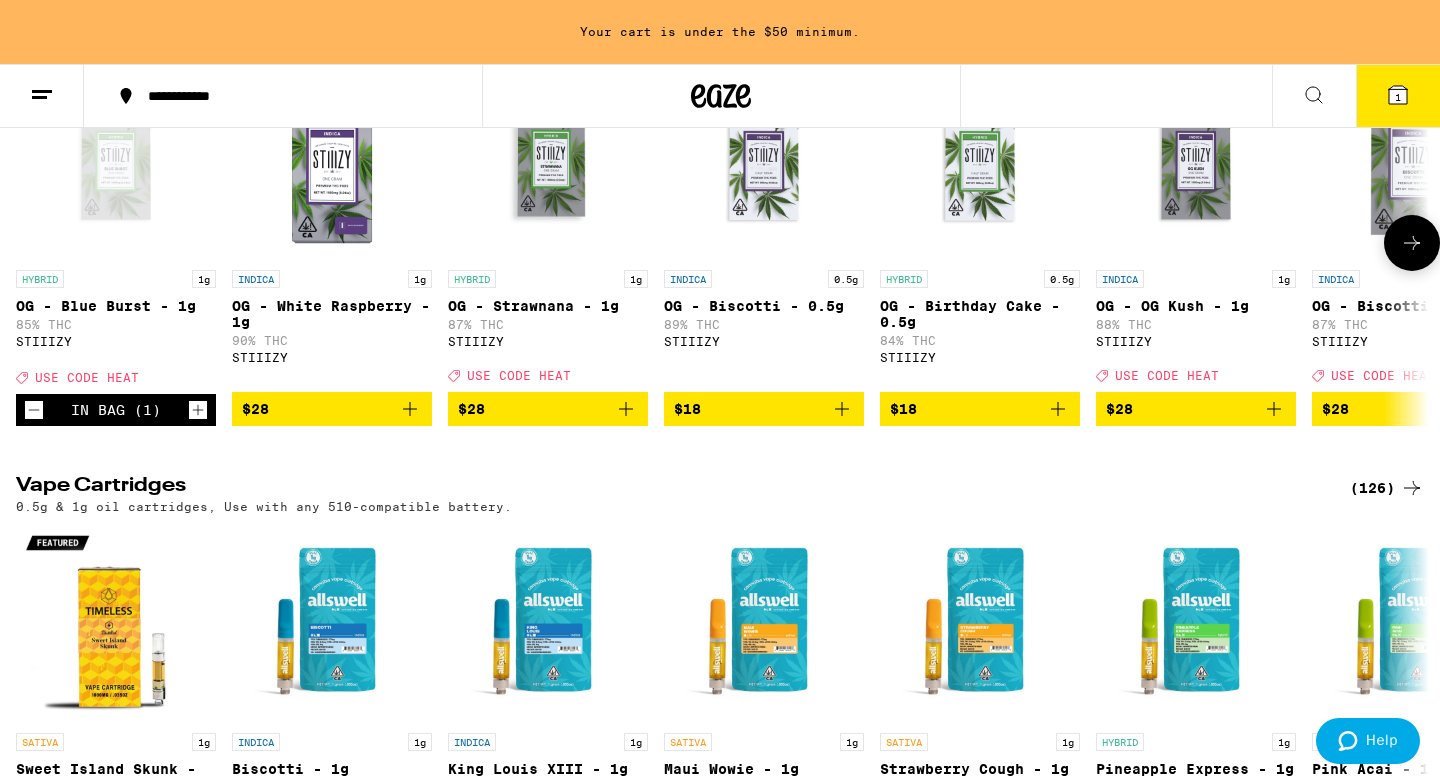 click 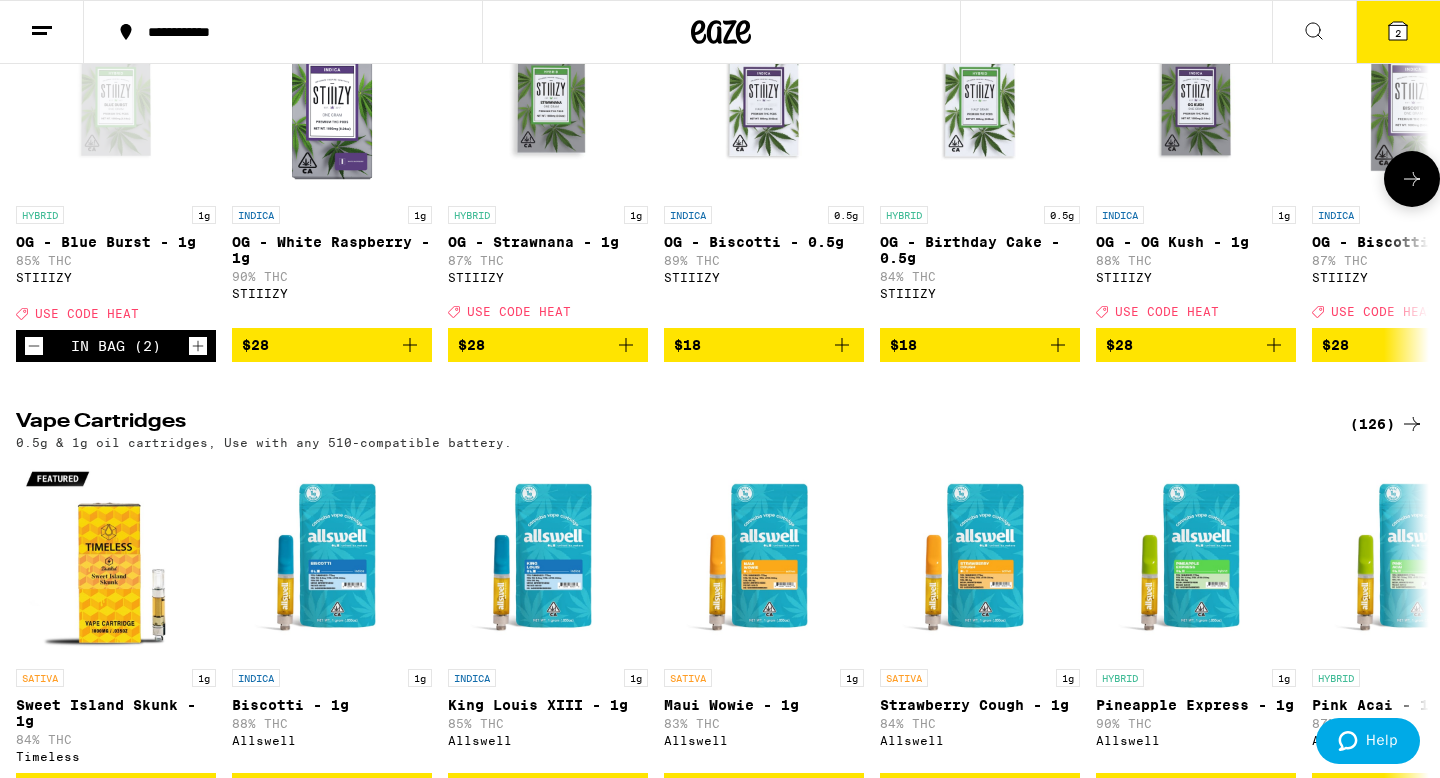 scroll, scrollTop: 265, scrollLeft: 0, axis: vertical 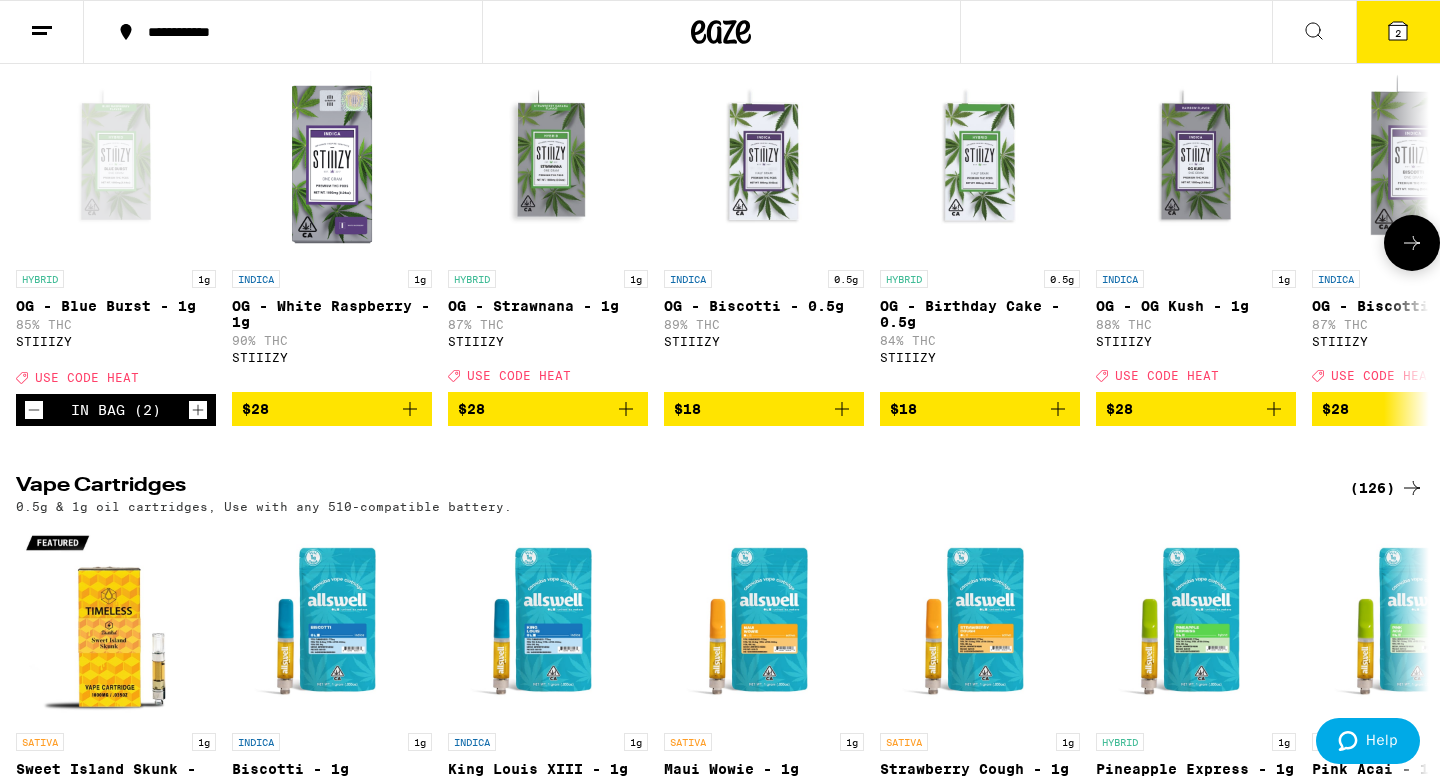 click 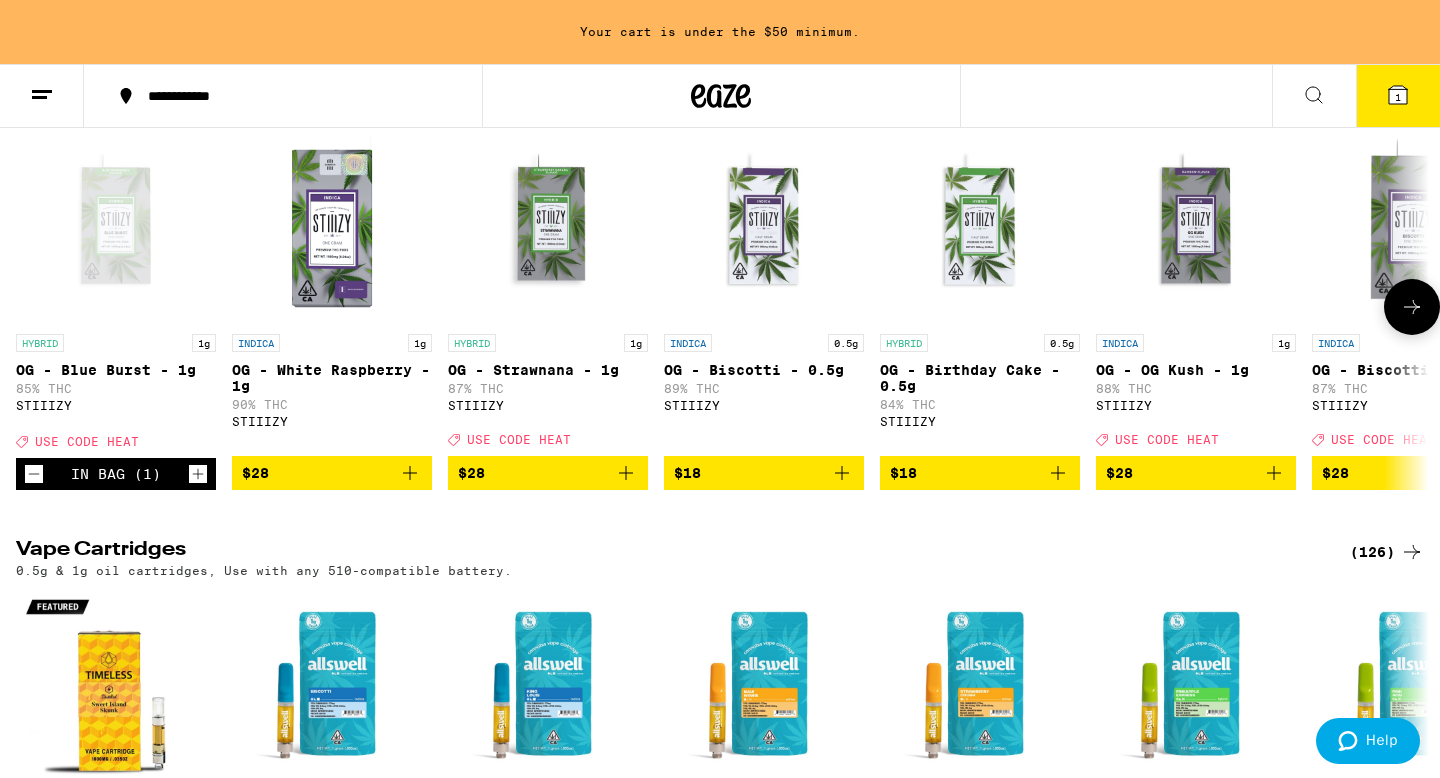 scroll, scrollTop: 329, scrollLeft: 0, axis: vertical 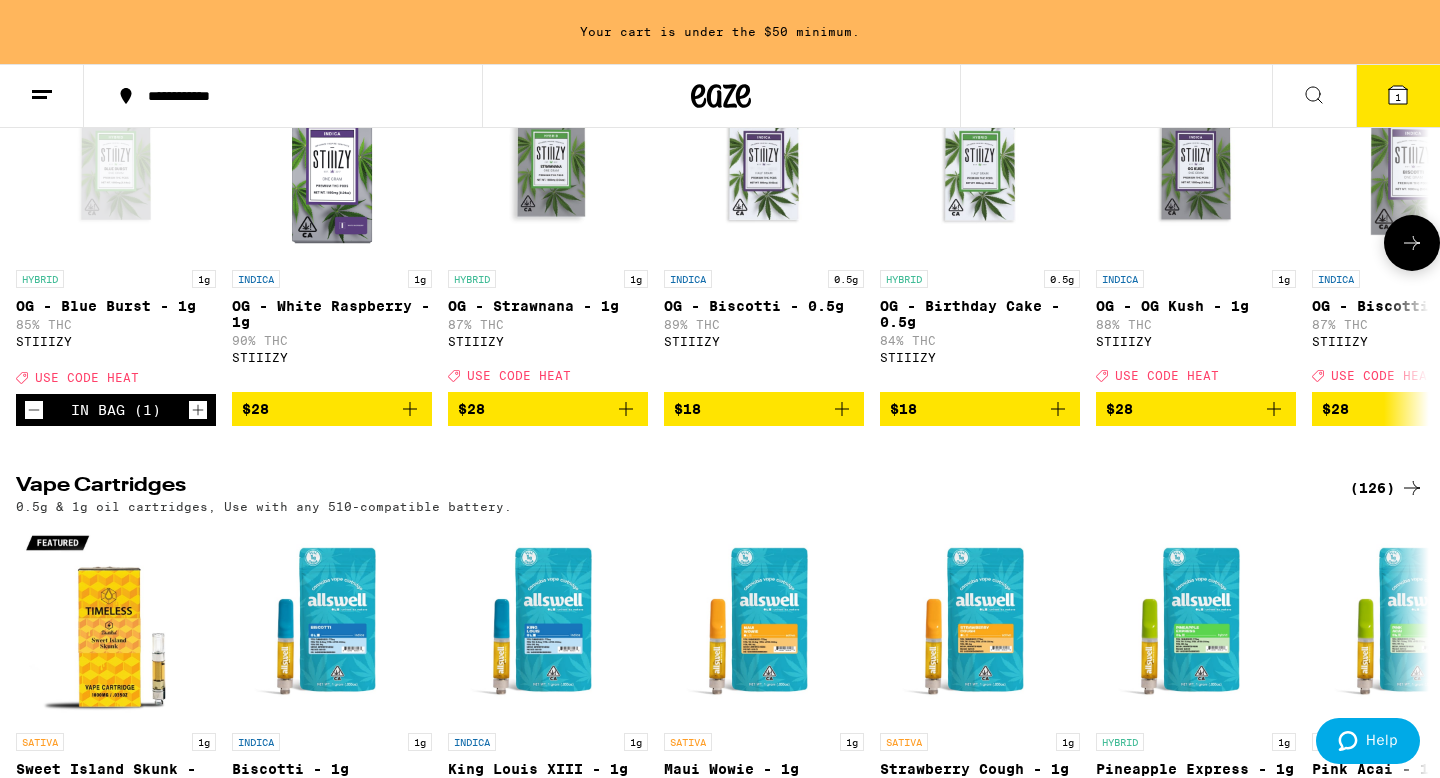 click 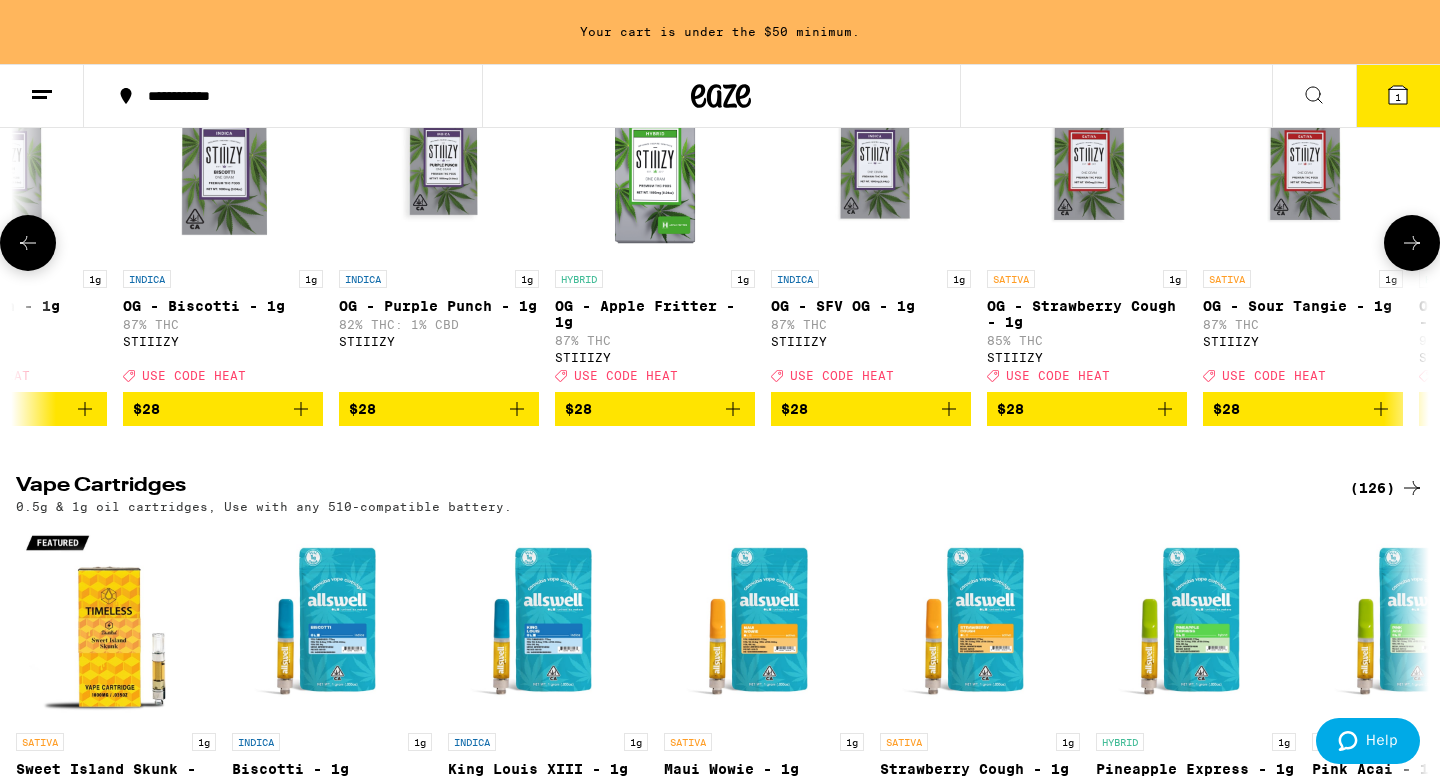 scroll, scrollTop: 0, scrollLeft: 1190, axis: horizontal 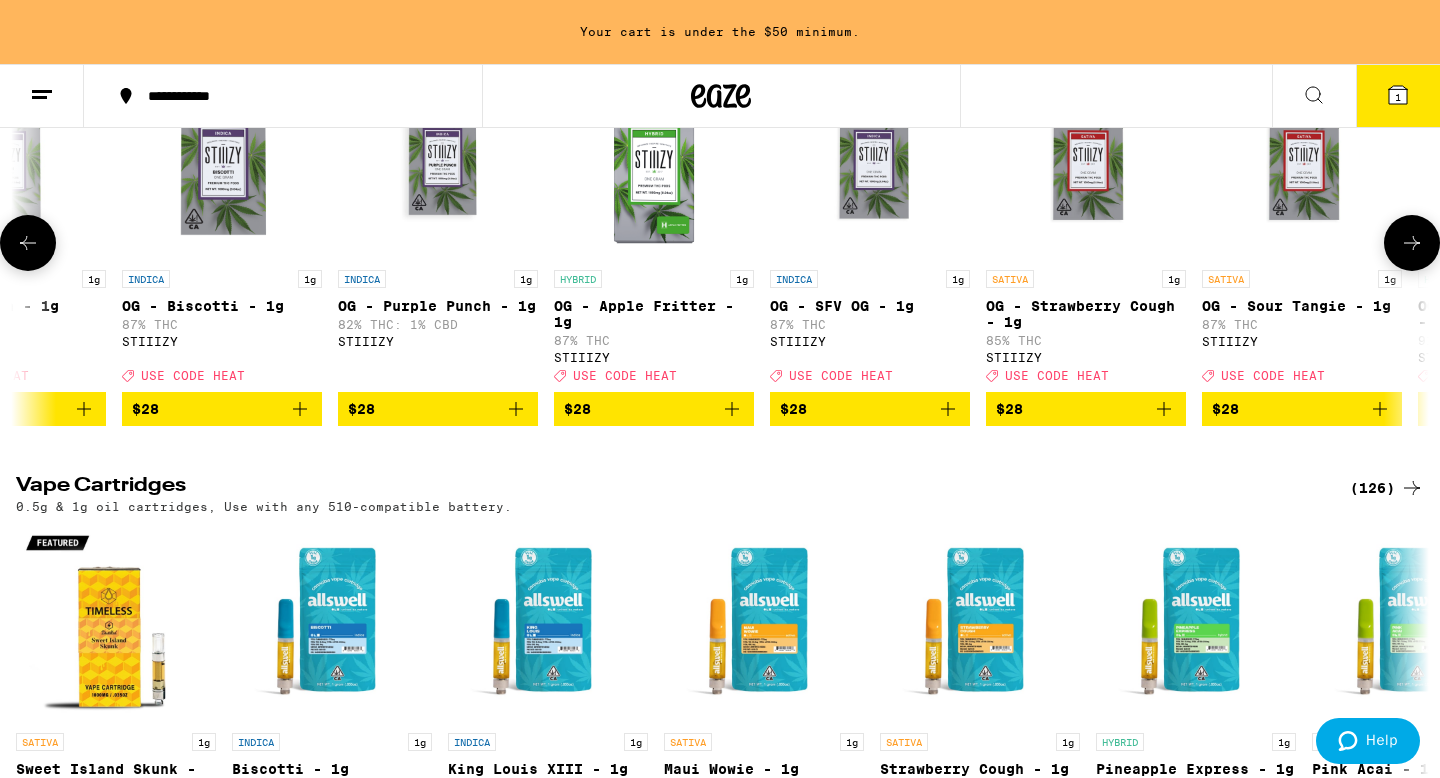 click 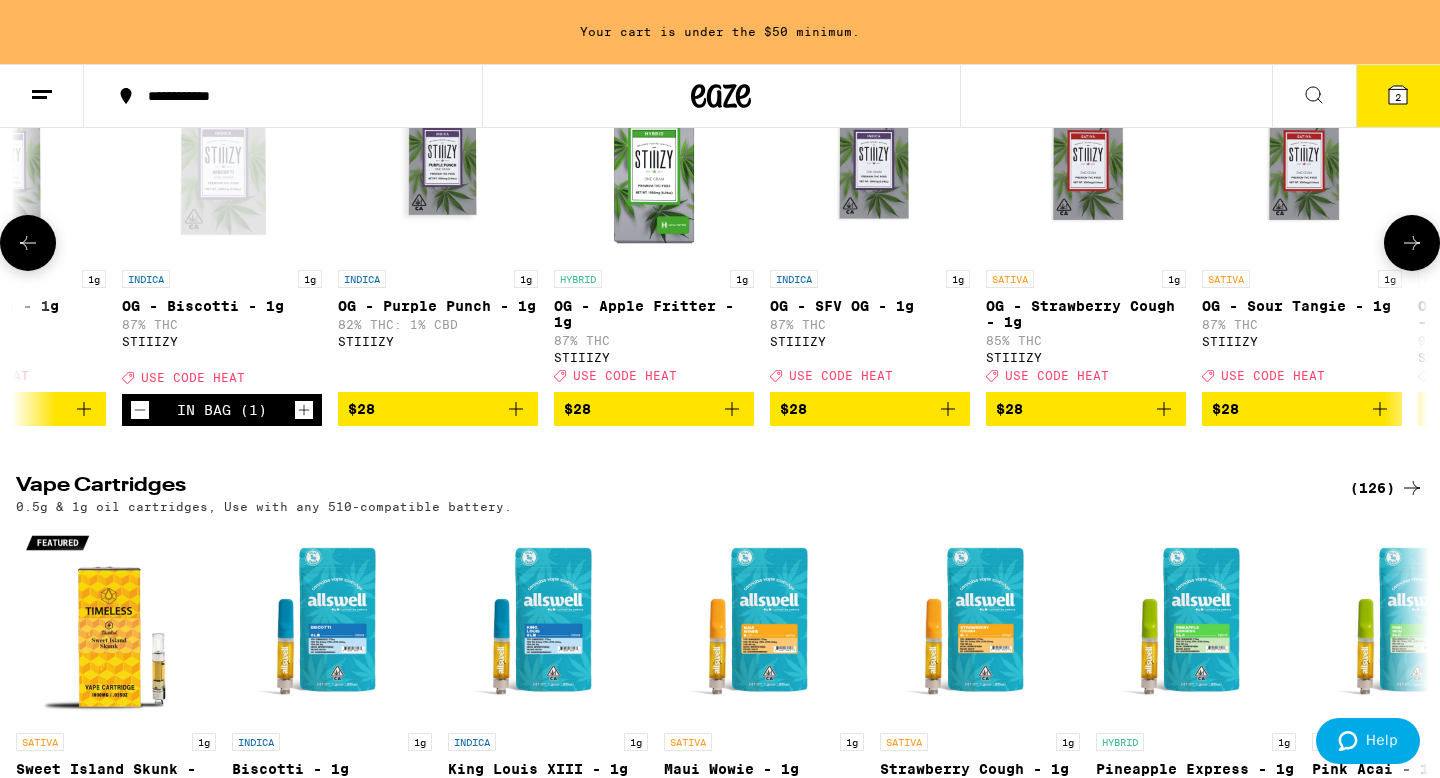 scroll, scrollTop: 265, scrollLeft: 0, axis: vertical 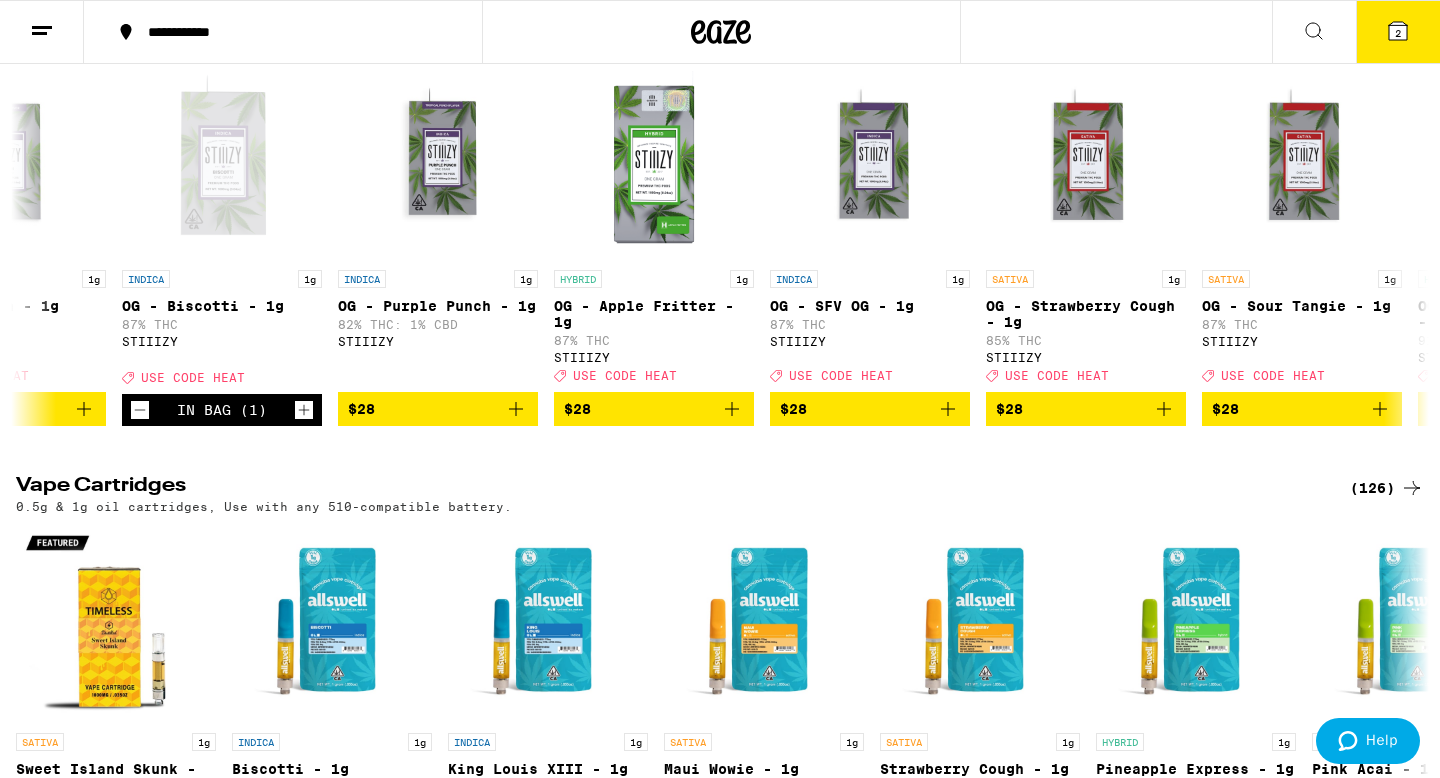 click 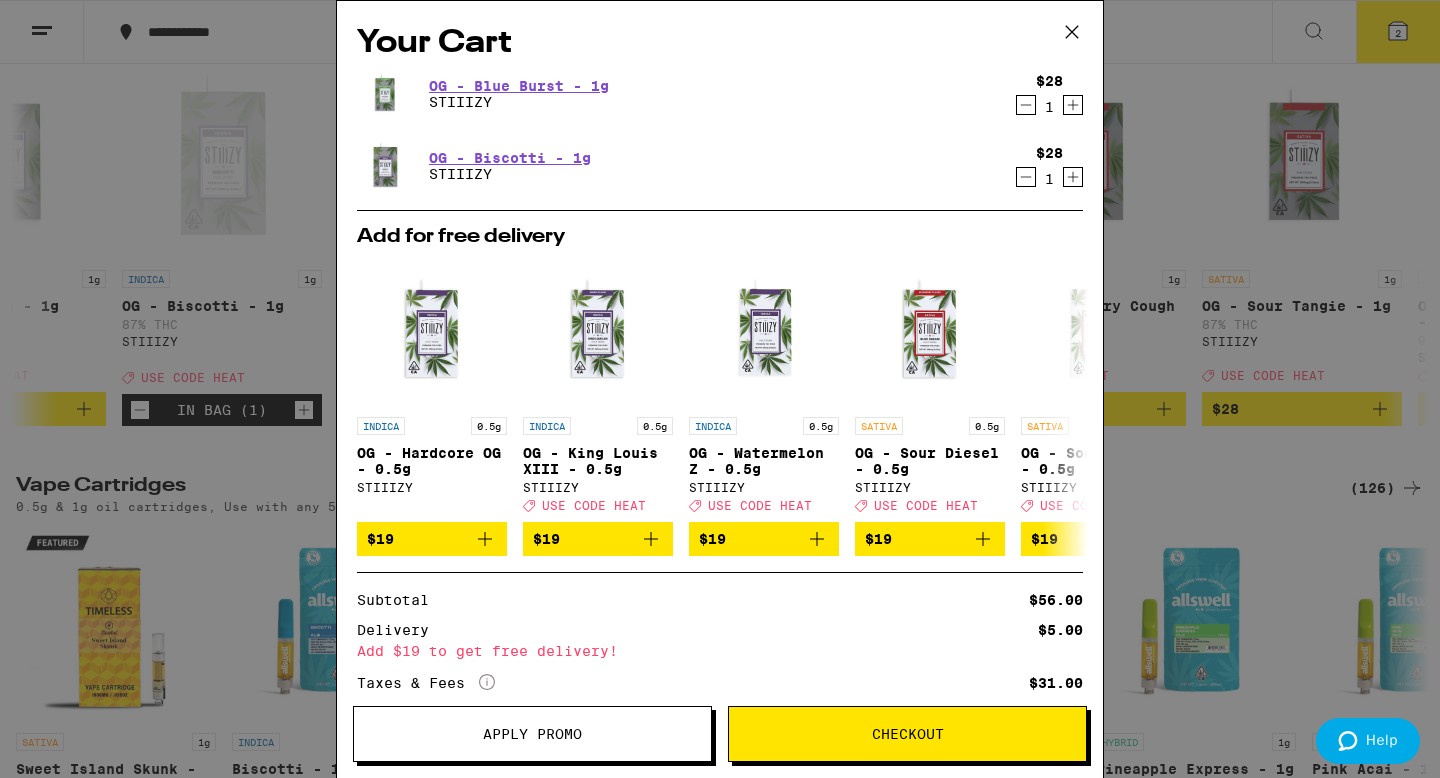 scroll, scrollTop: 144, scrollLeft: 0, axis: vertical 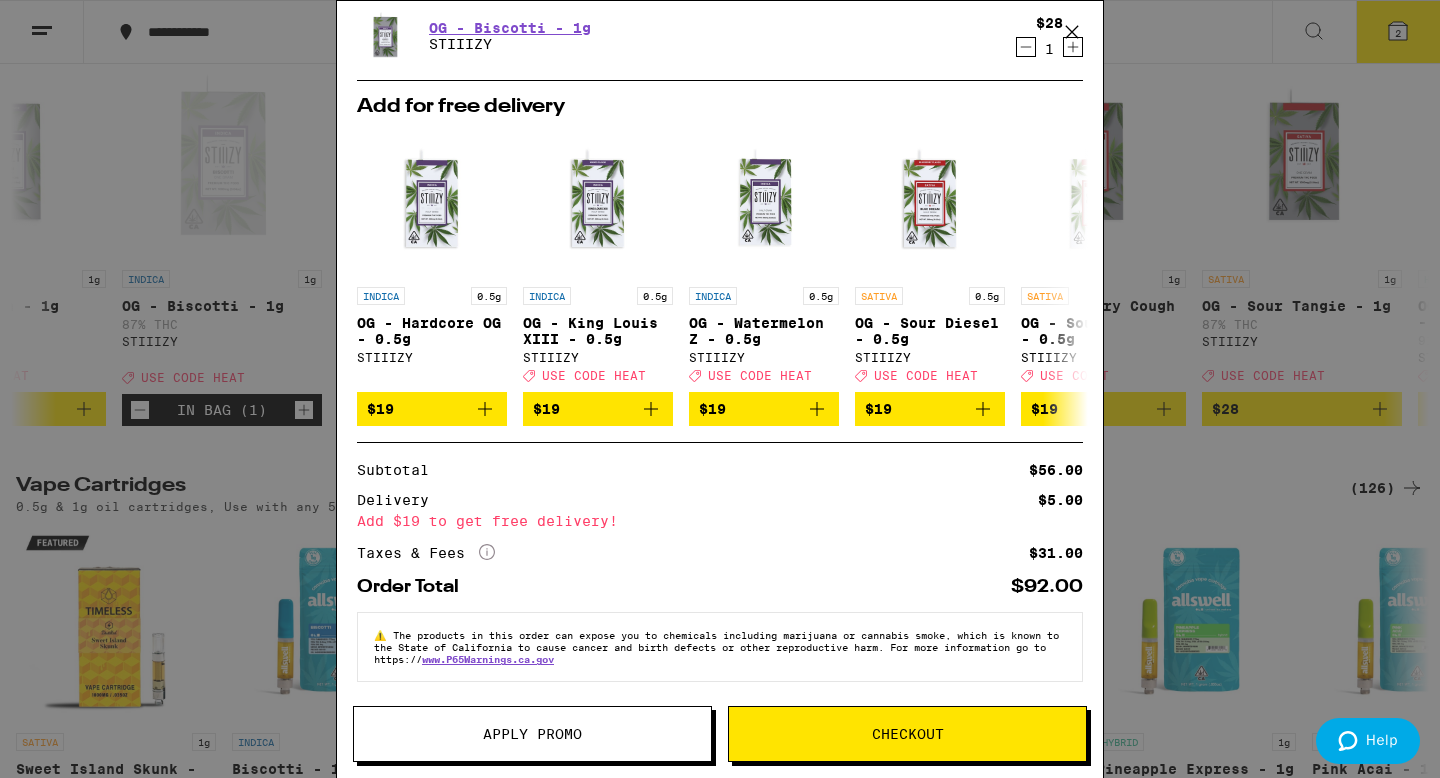 click on "Checkout" at bounding box center [907, 734] 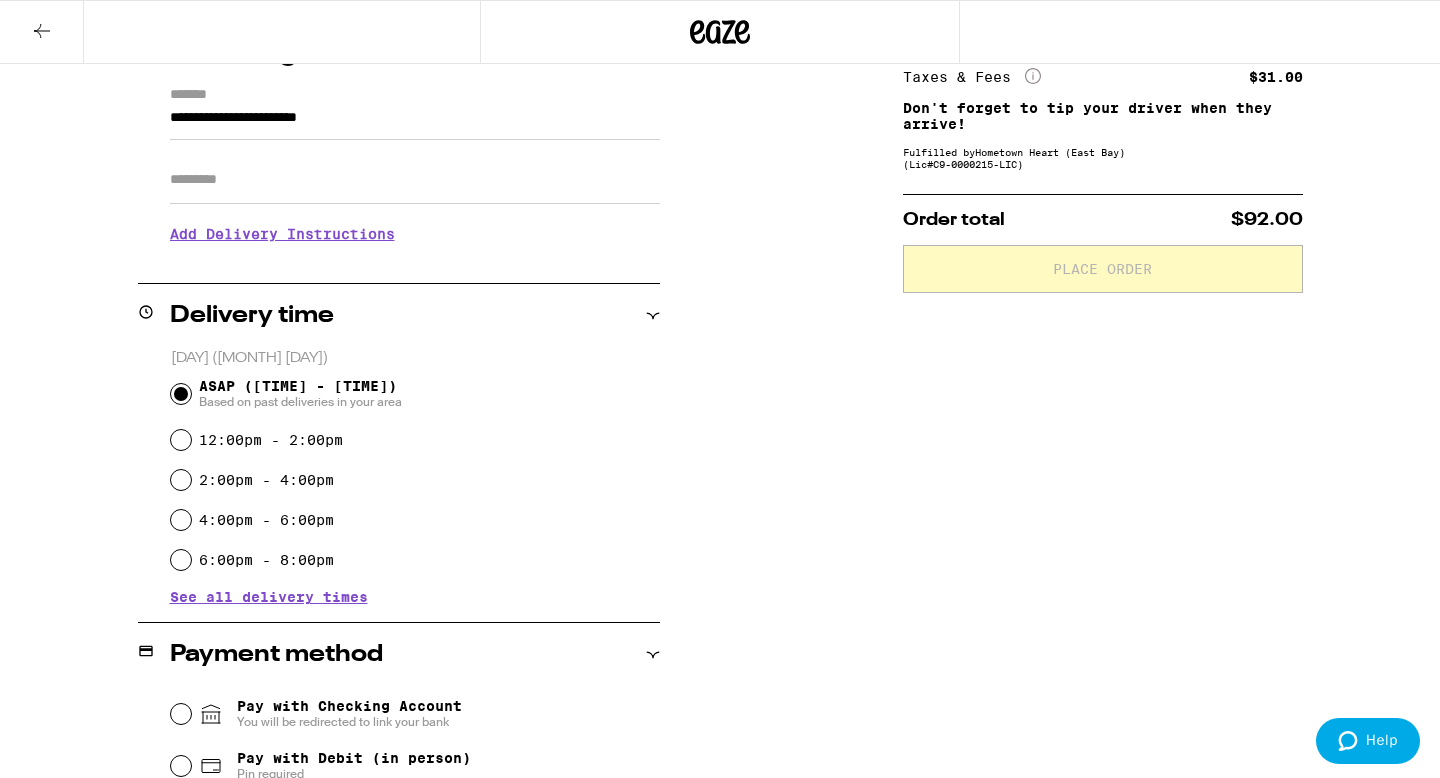 scroll, scrollTop: 411, scrollLeft: 0, axis: vertical 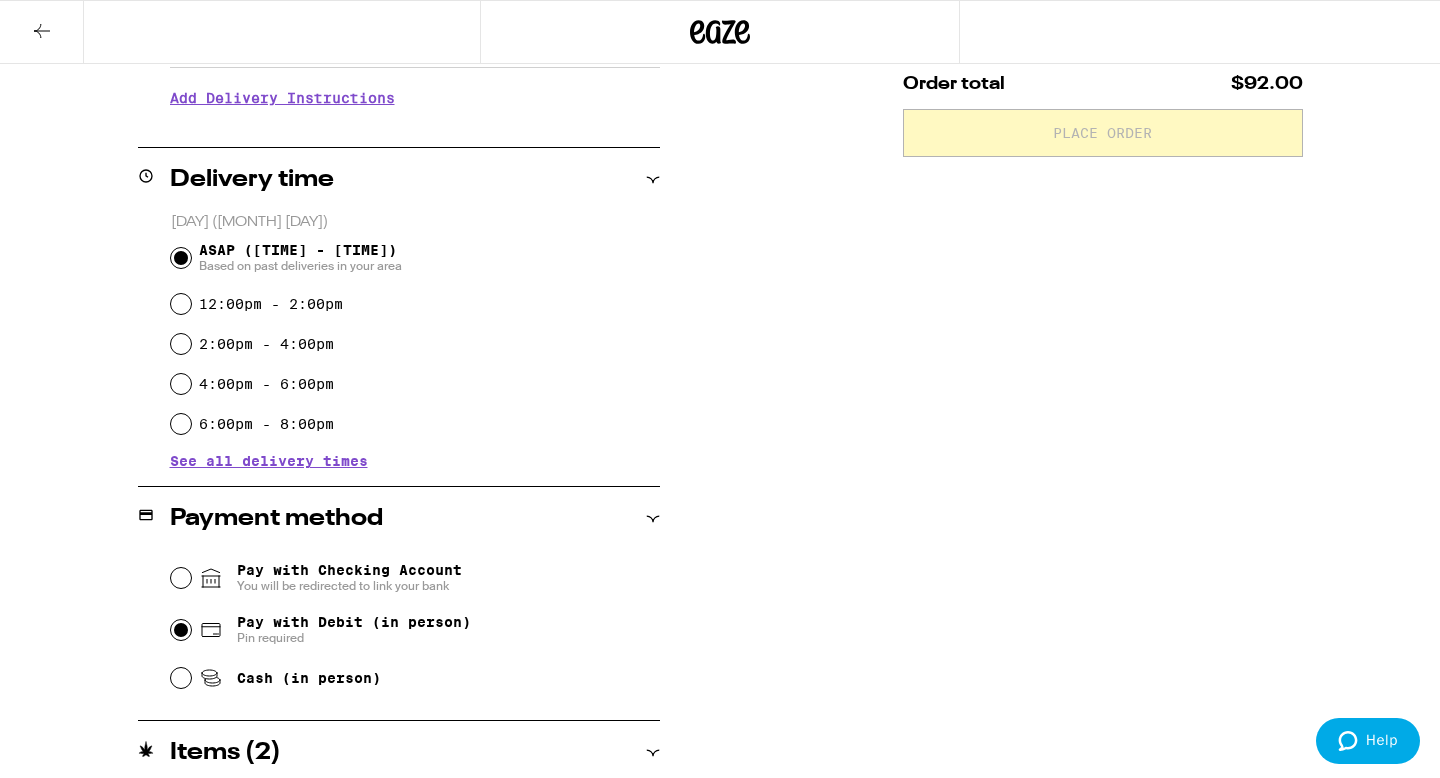 click on "Pay with Debit (in person) Pin required" at bounding box center (181, 630) 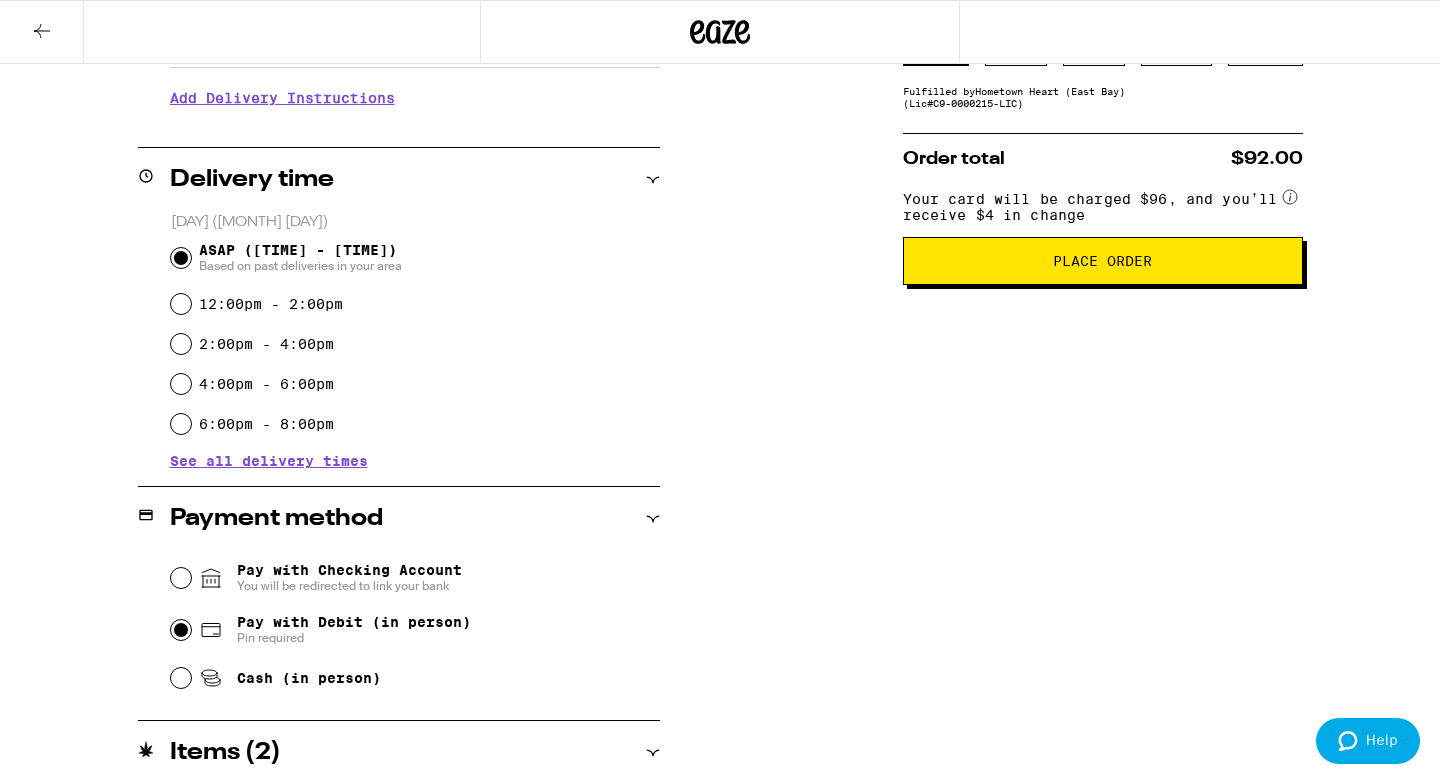 click on "Place Order" at bounding box center [1103, 261] 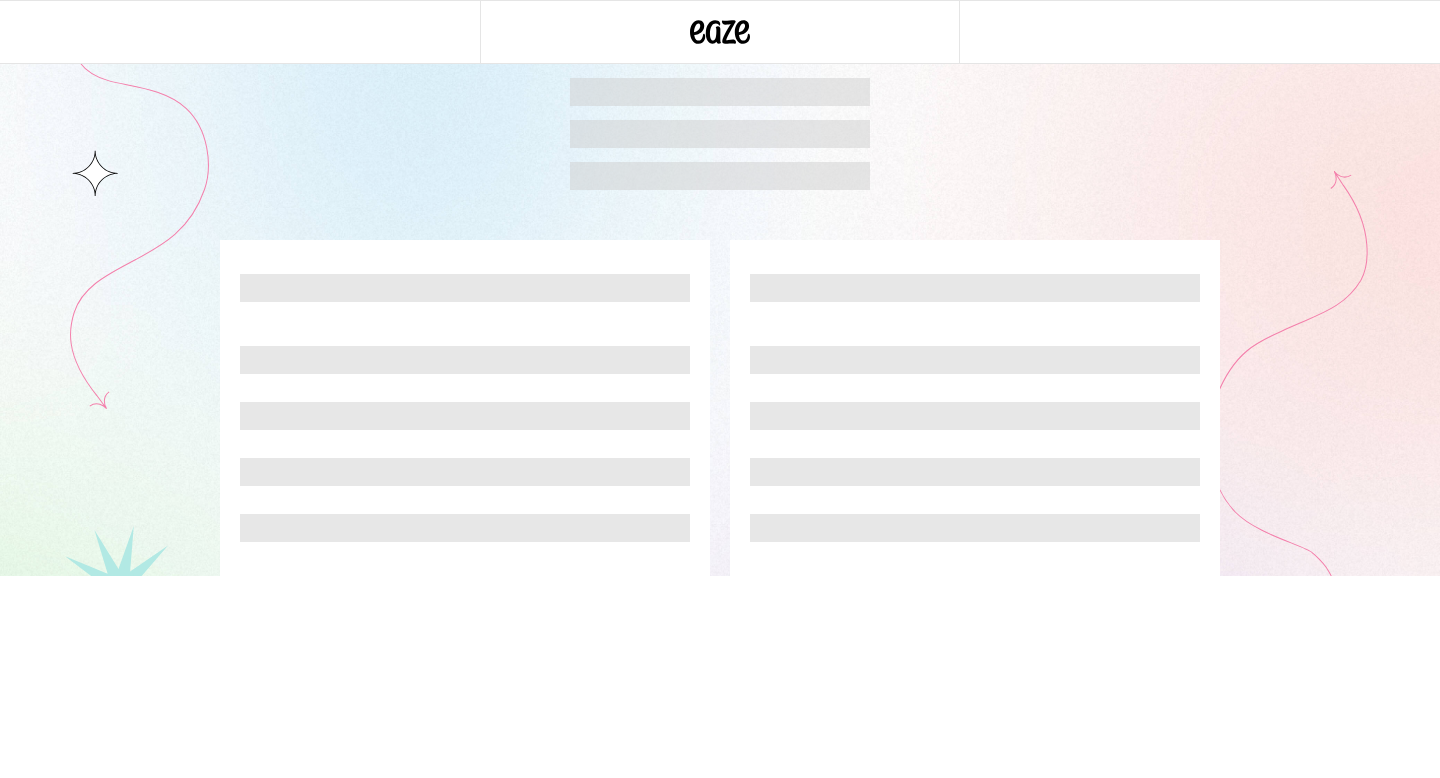 scroll, scrollTop: 0, scrollLeft: 0, axis: both 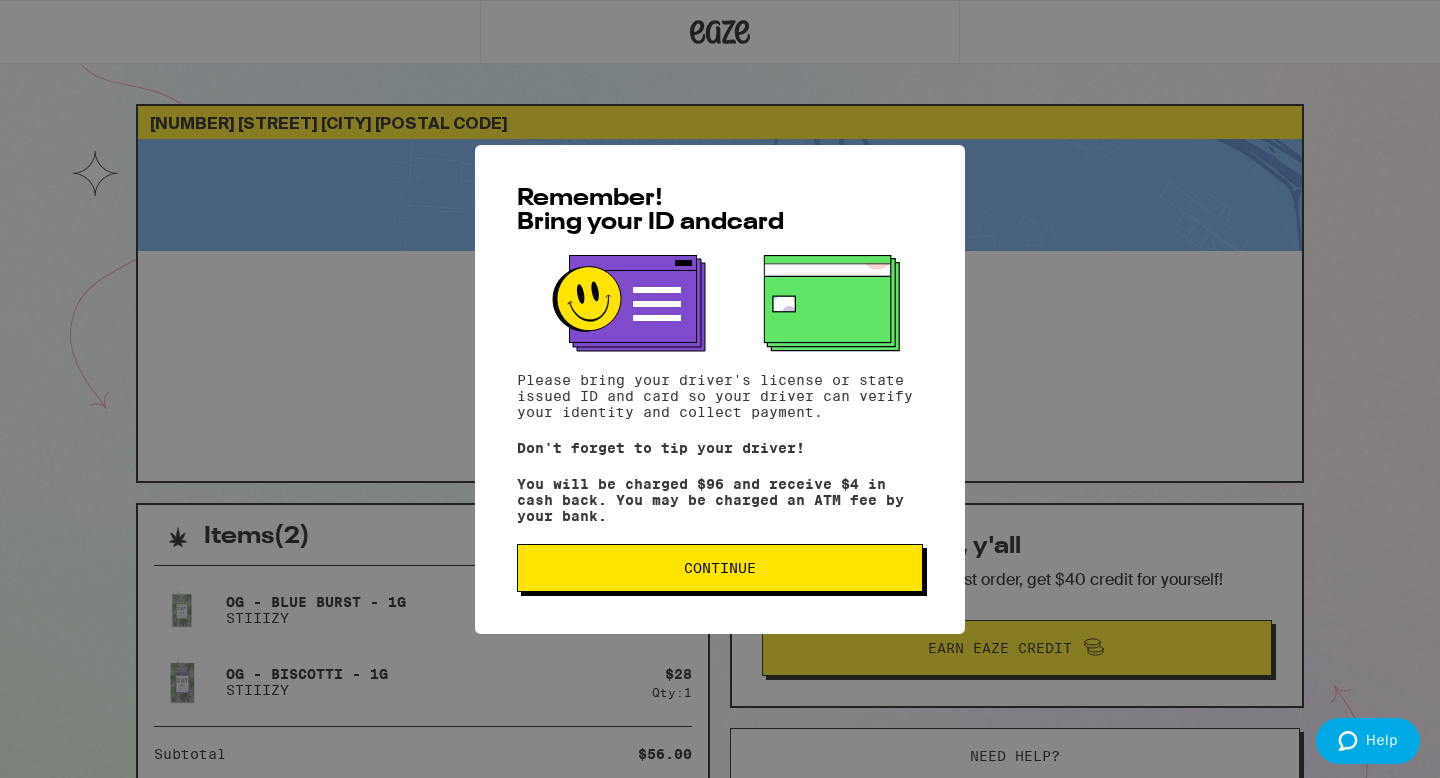 click on "Remember! Bring your ID and card Please bring your driver's license or state issued ID and card so your driver can verify your identity and collect payment. Don't forget to tip your driver! You will be charged $[PRICE] and receive $[CASHBACK] in cash back. You may be charged an ATM fee by your bank. Continue" at bounding box center (720, 389) 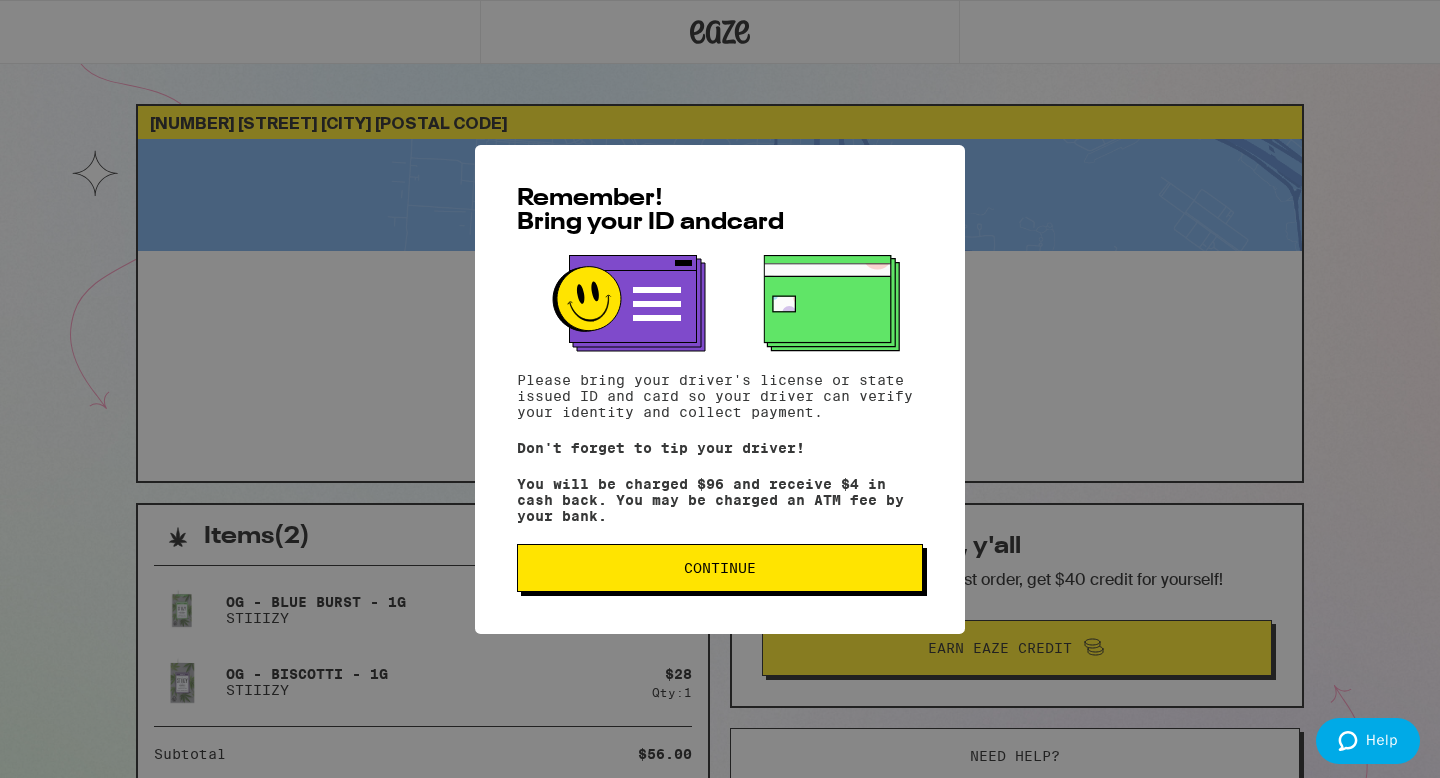 click on "Continue" at bounding box center (720, 568) 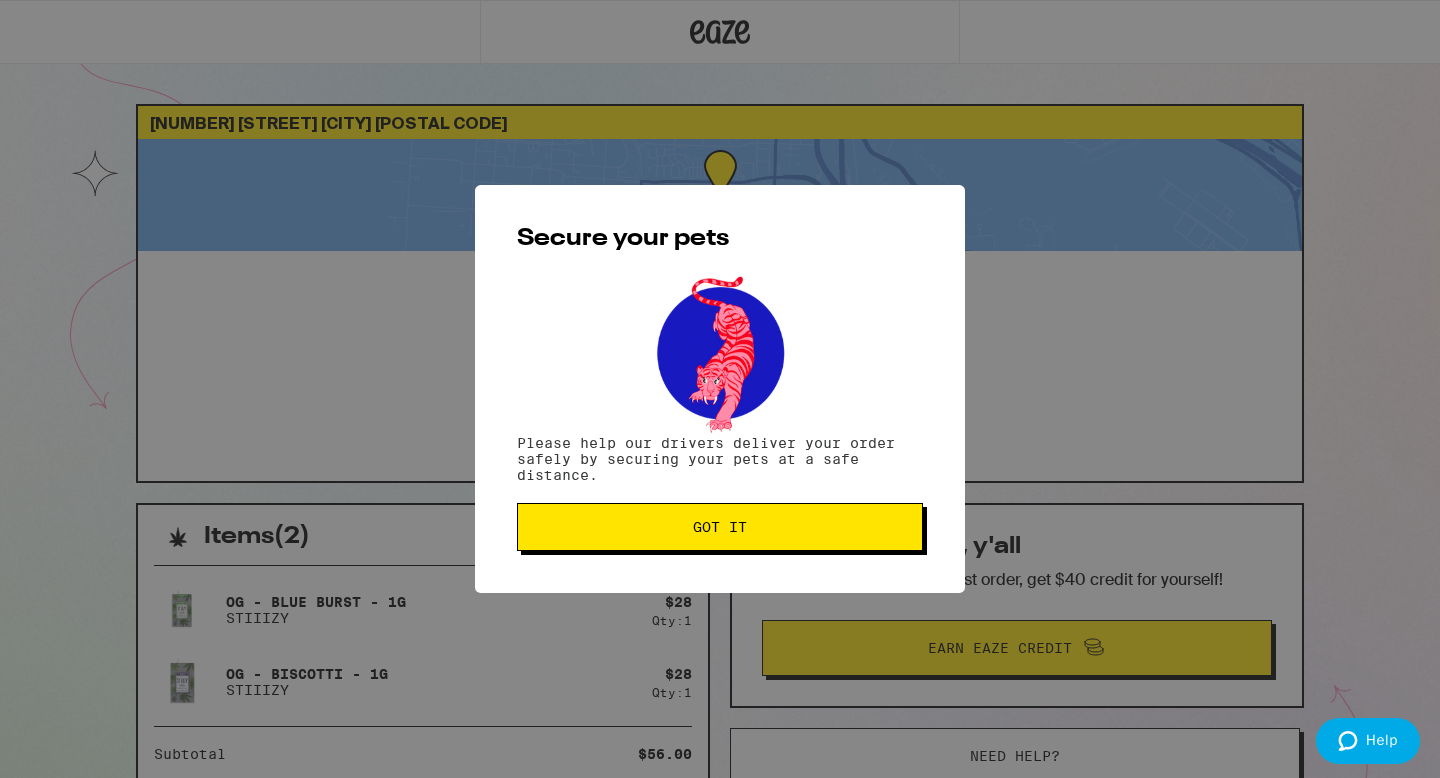 click on "Secure your pets Please help our drivers deliver your order safely by securing your pets at a safe distance. Got it" at bounding box center [720, 389] 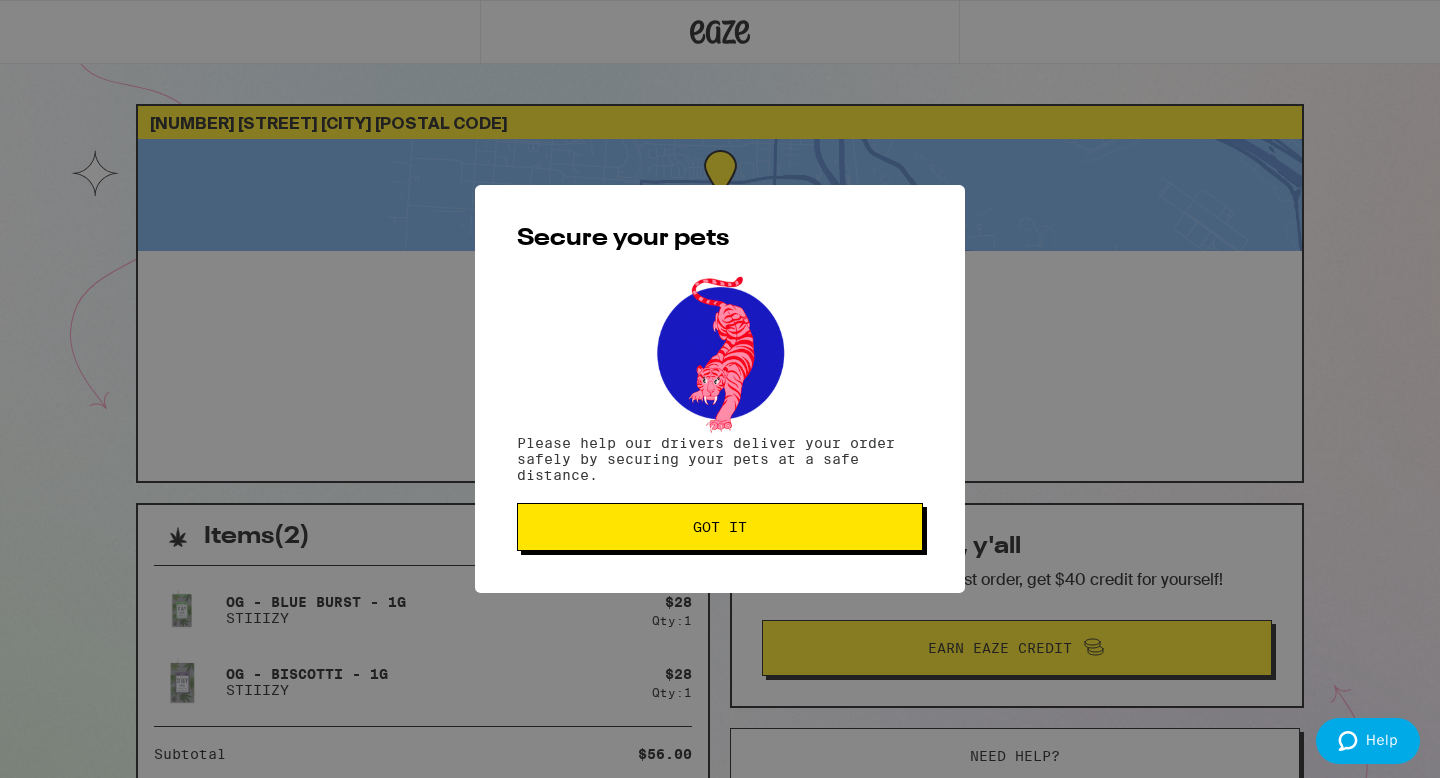 click on "Got it" at bounding box center [720, 527] 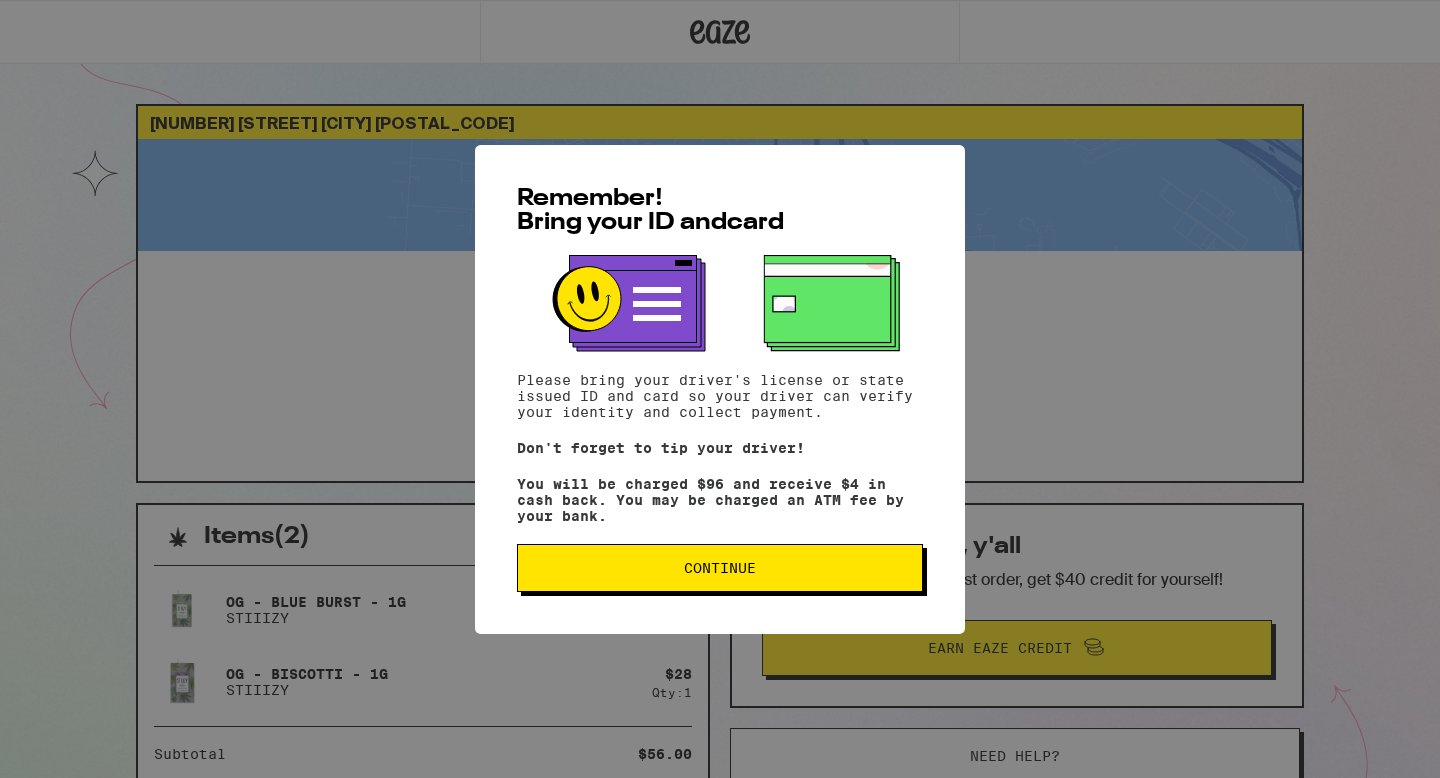 scroll, scrollTop: 0, scrollLeft: 0, axis: both 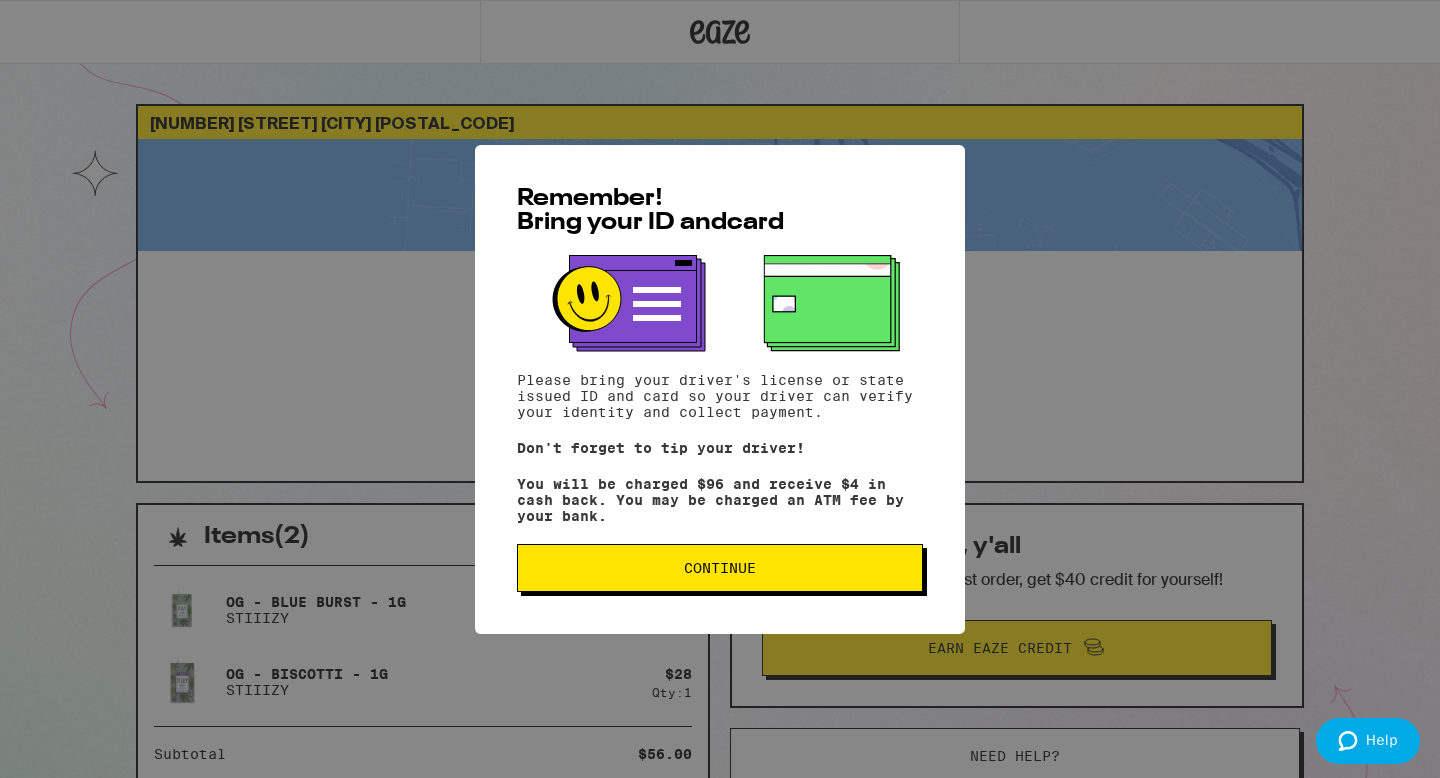 click on "Continue" at bounding box center (720, 568) 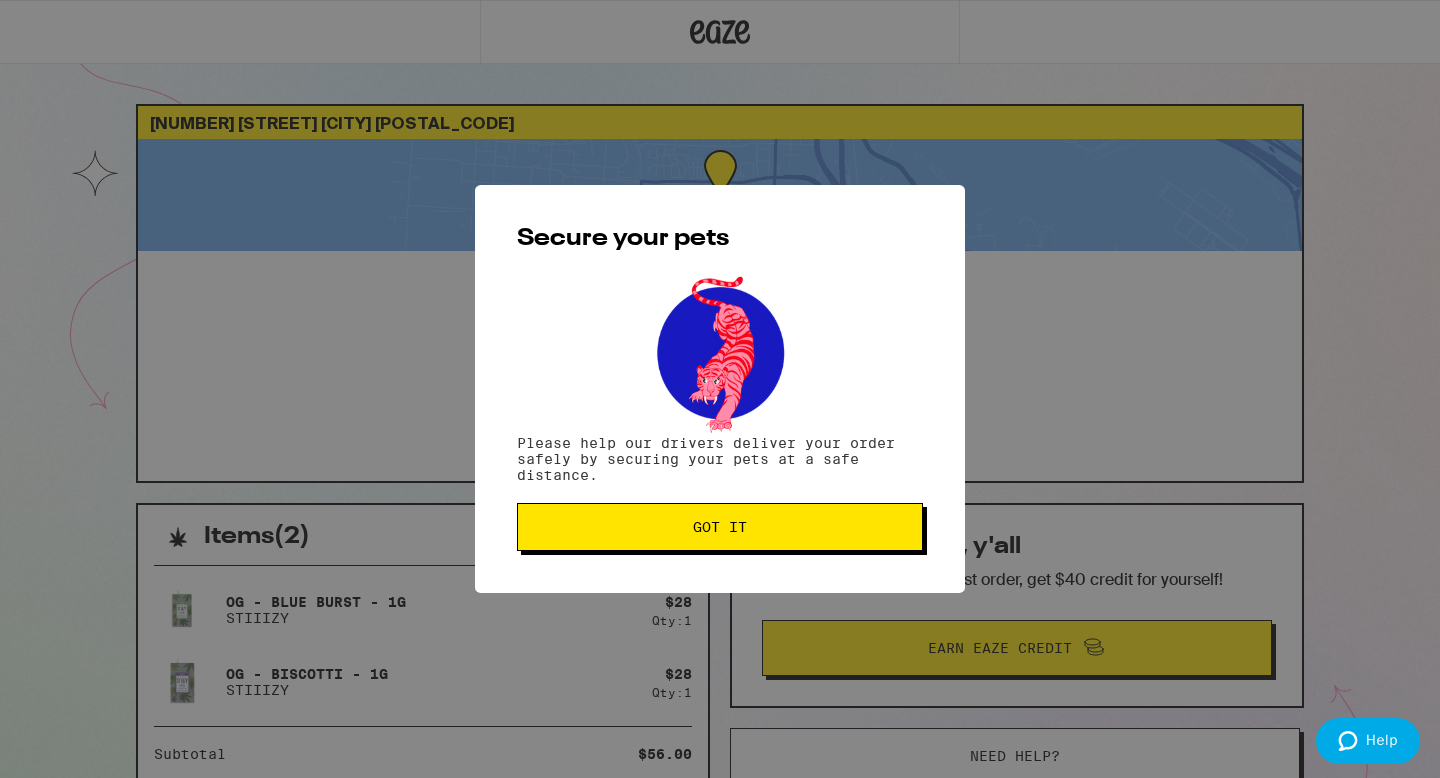 click on "Got it" at bounding box center (720, 527) 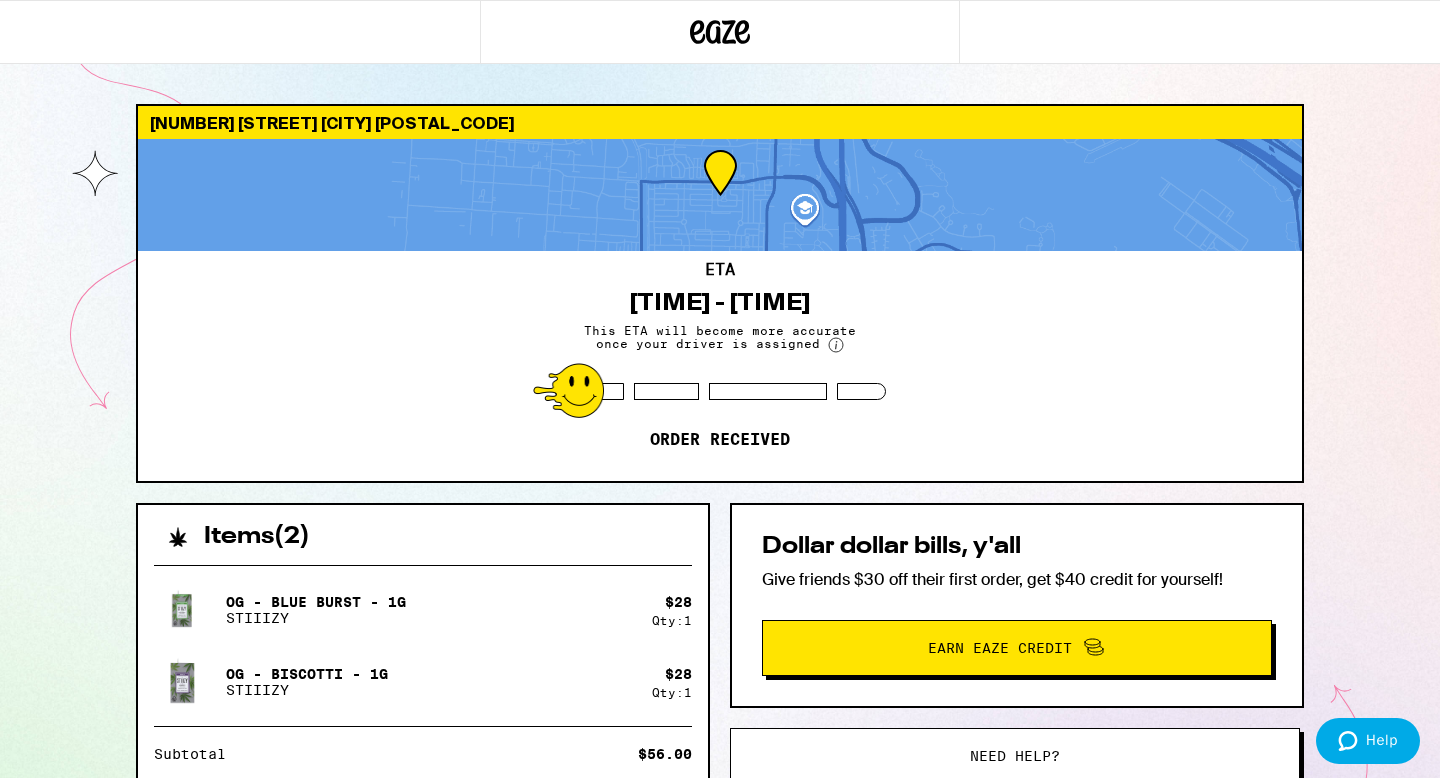 scroll, scrollTop: 0, scrollLeft: 0, axis: both 